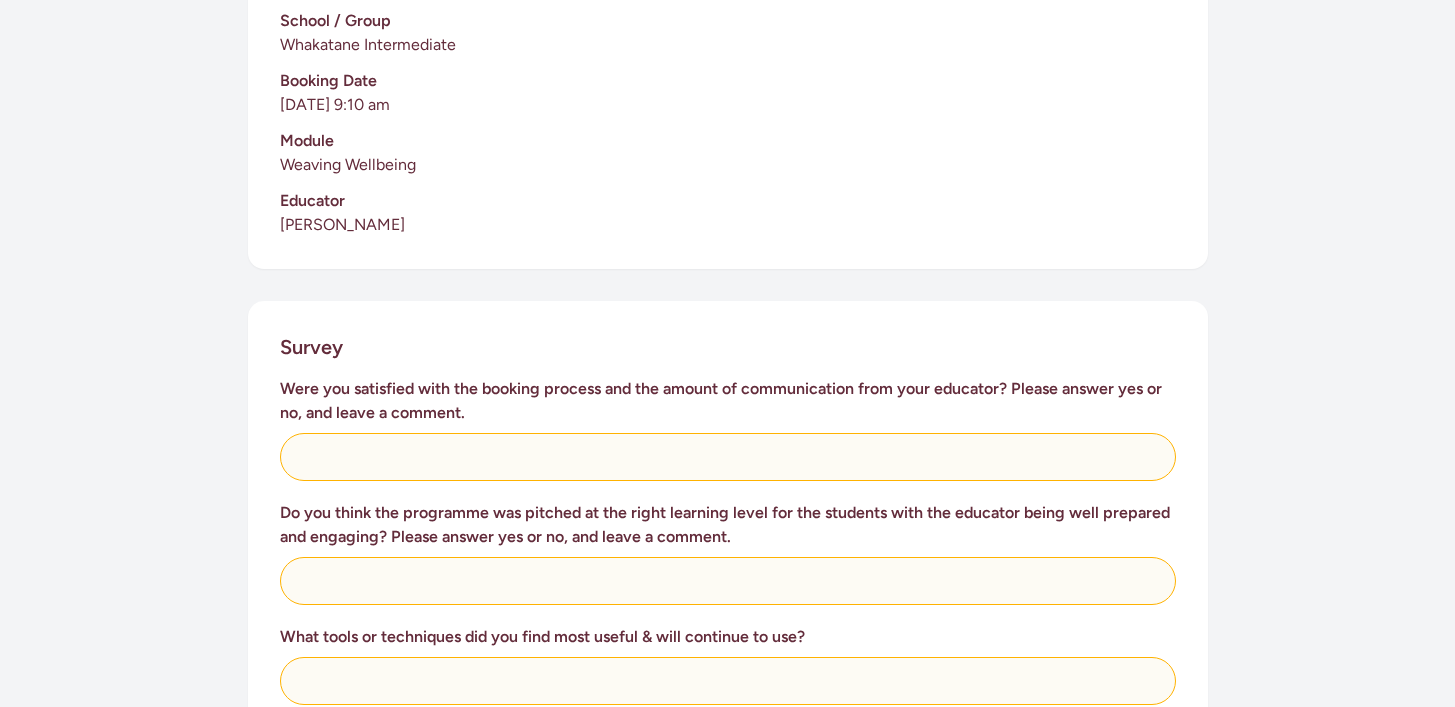 scroll, scrollTop: 540, scrollLeft: 0, axis: vertical 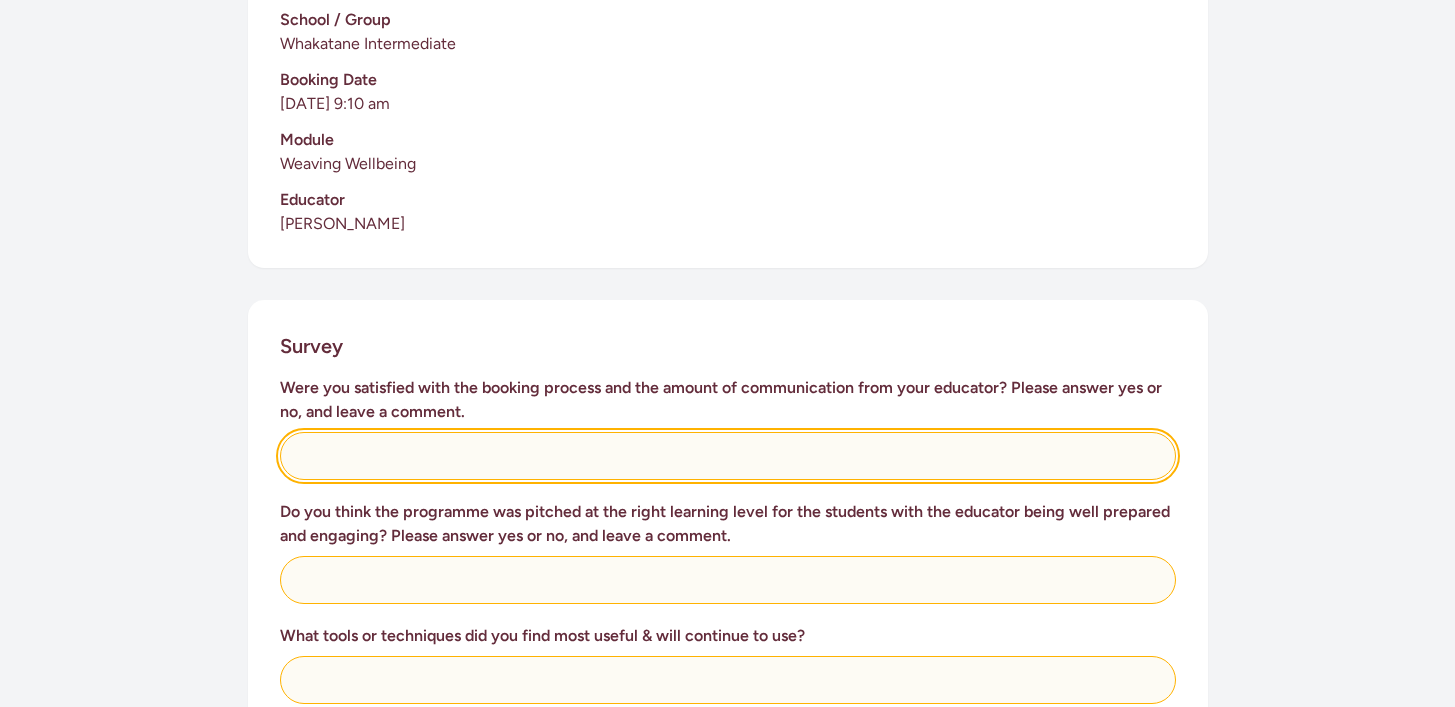 click 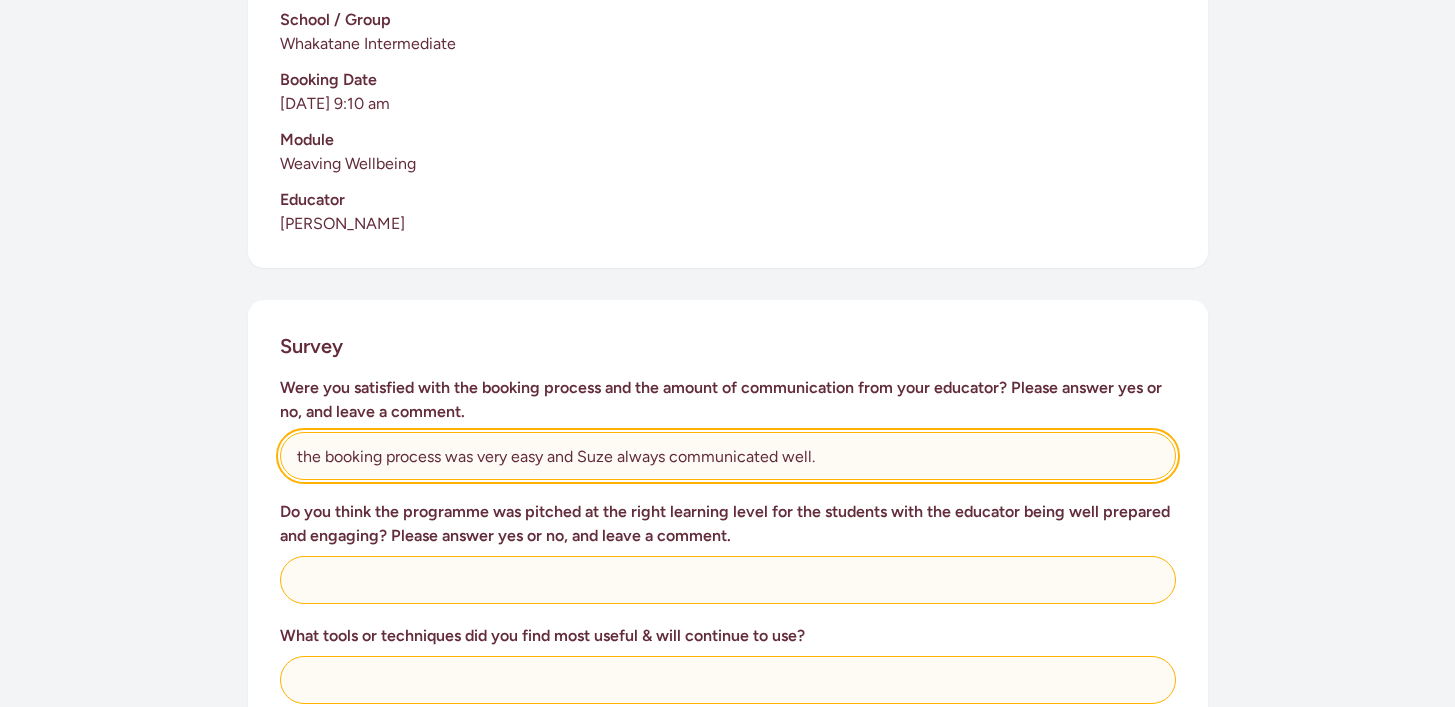 type on "the booking process was very easy and Suze always communicated well." 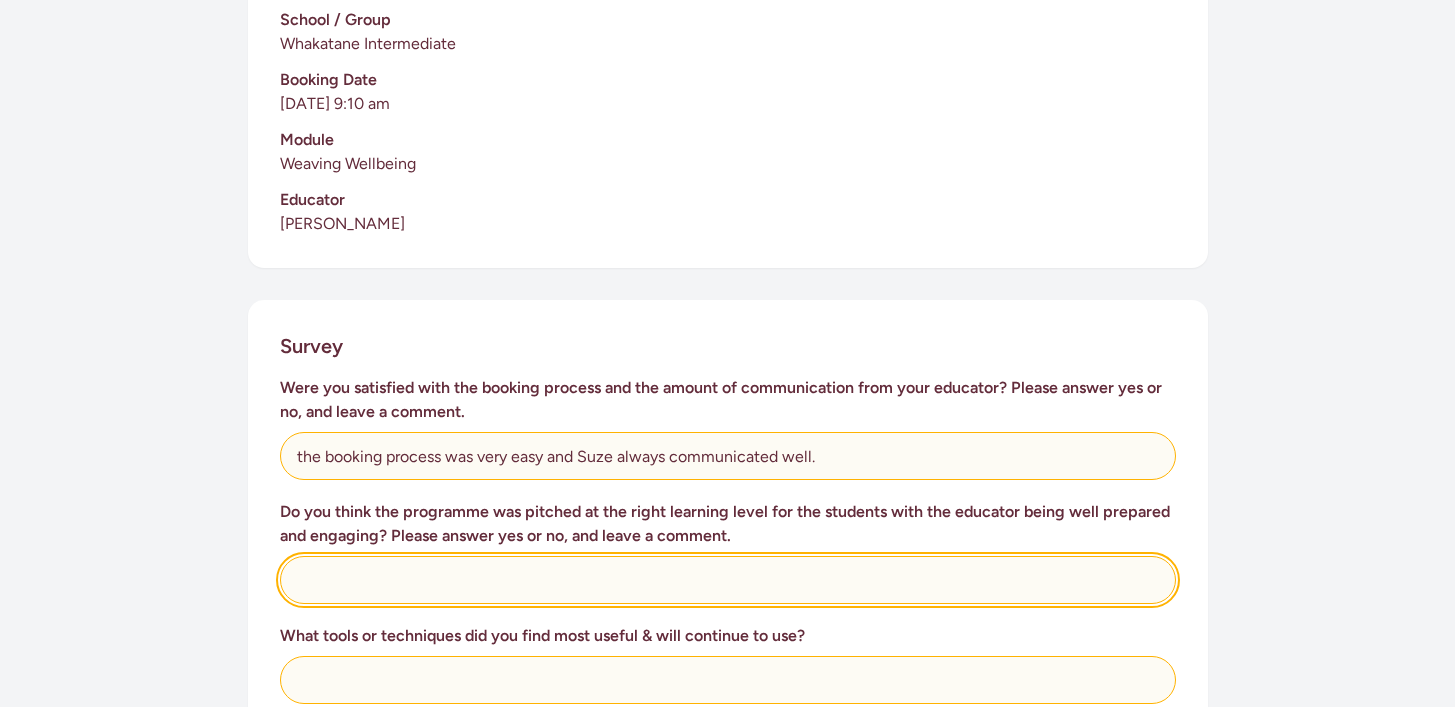 click 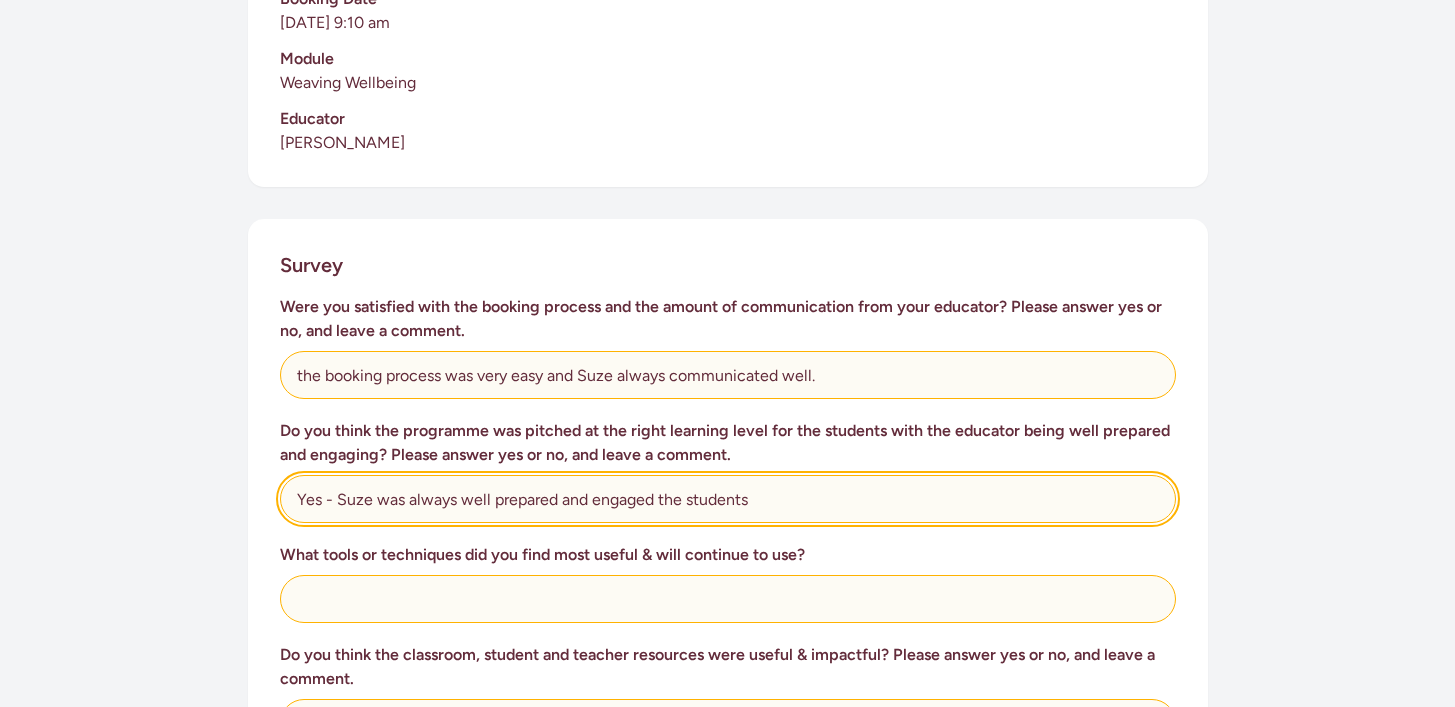 scroll, scrollTop: 626, scrollLeft: 0, axis: vertical 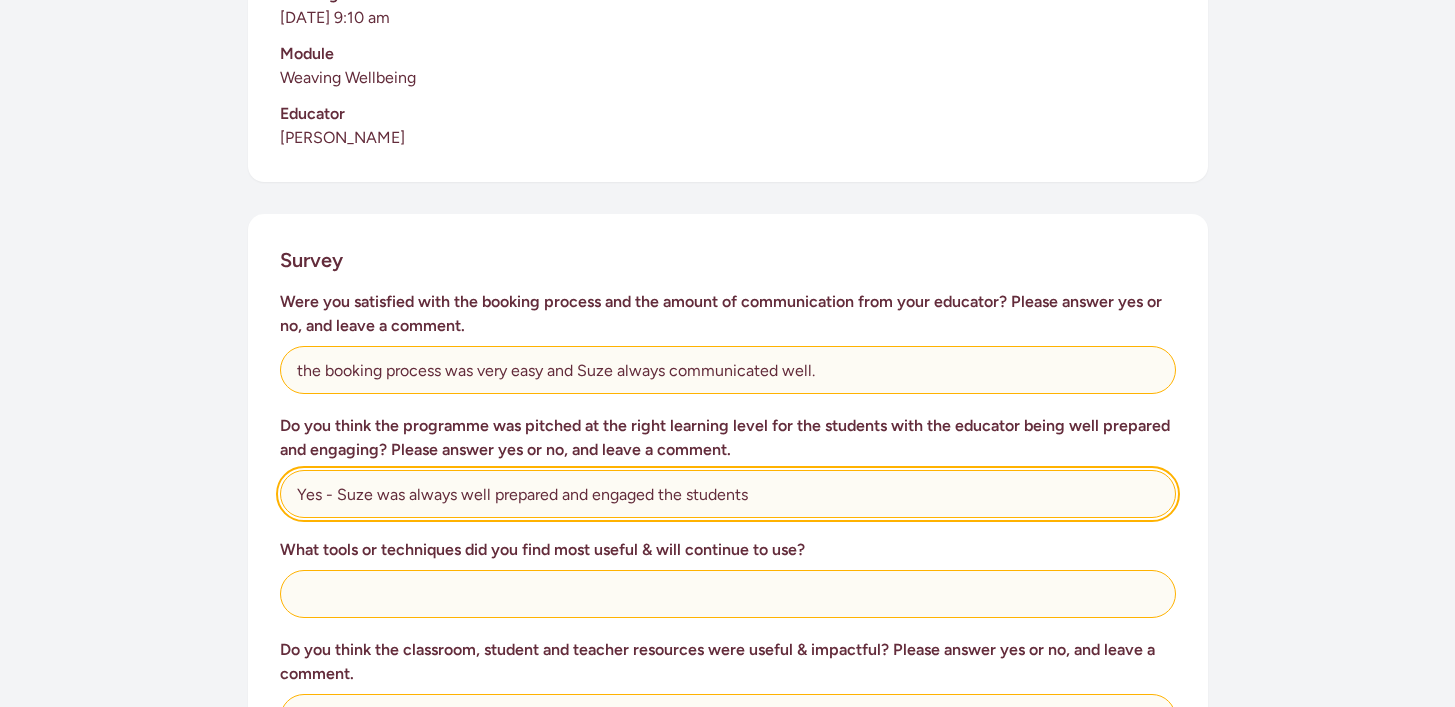 type on "Yes - Suze was always well prepared and engaged the students" 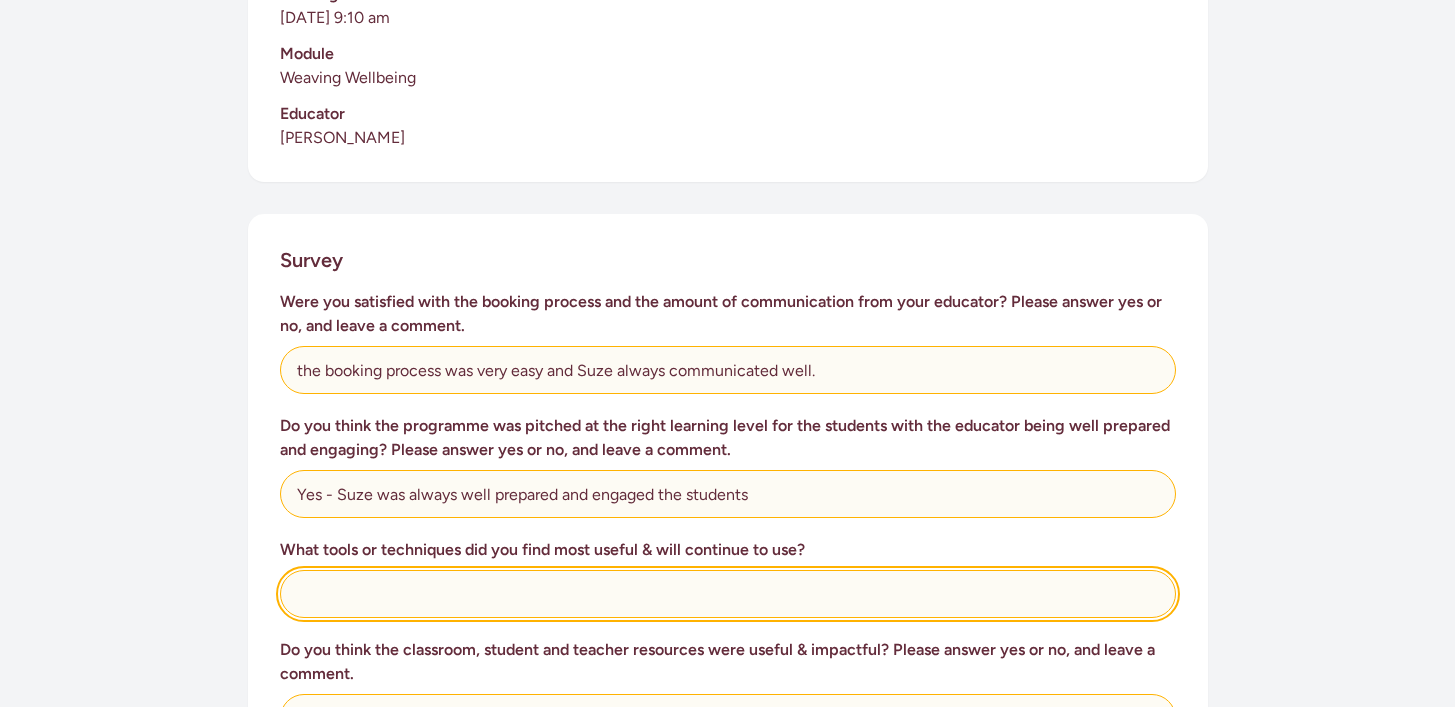click 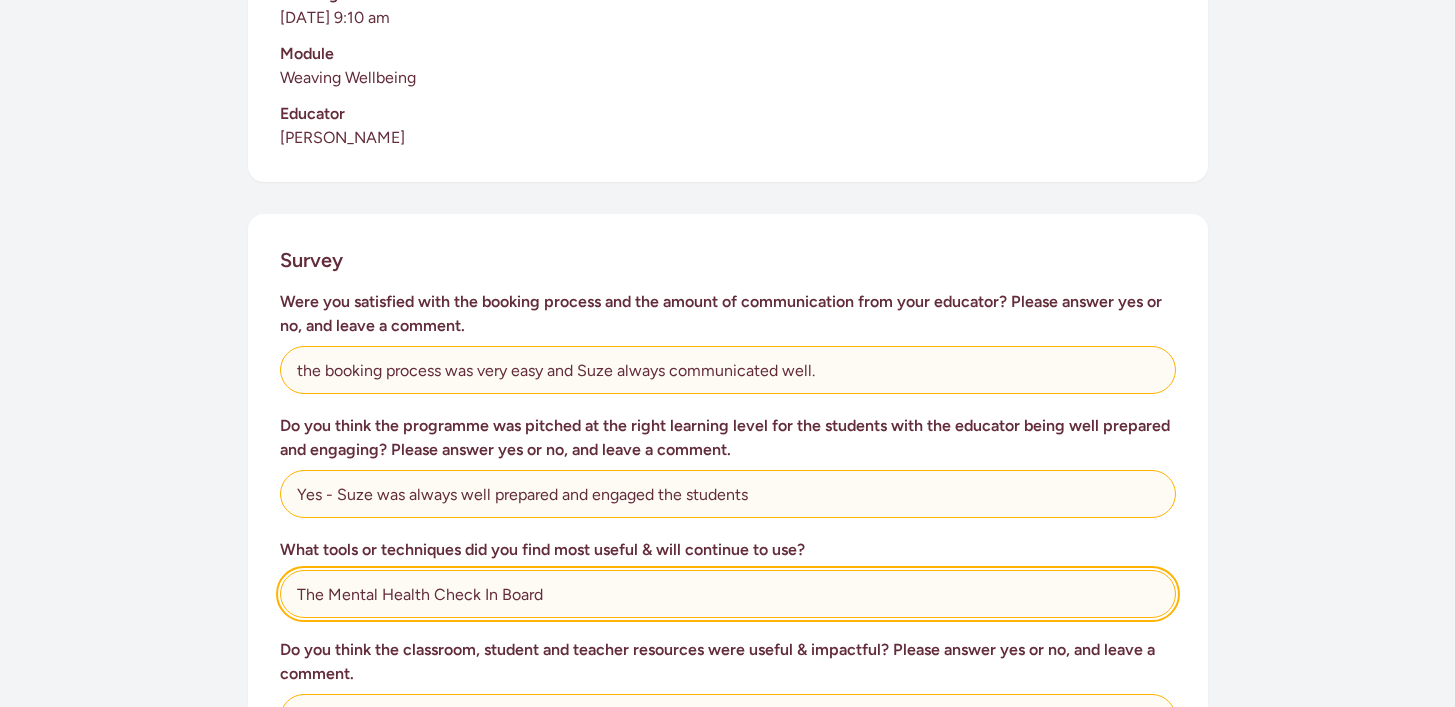 scroll, scrollTop: 717, scrollLeft: 0, axis: vertical 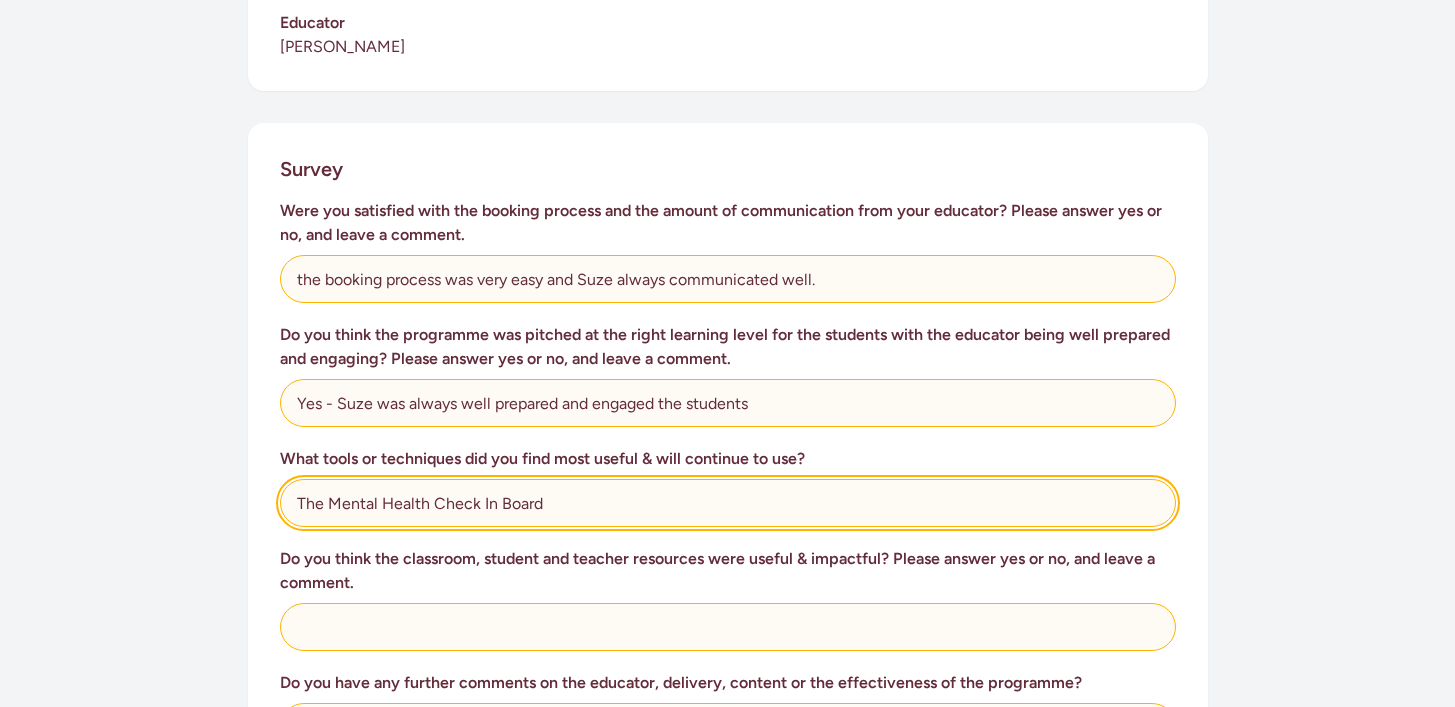 type on "The Mental Health Check In Board" 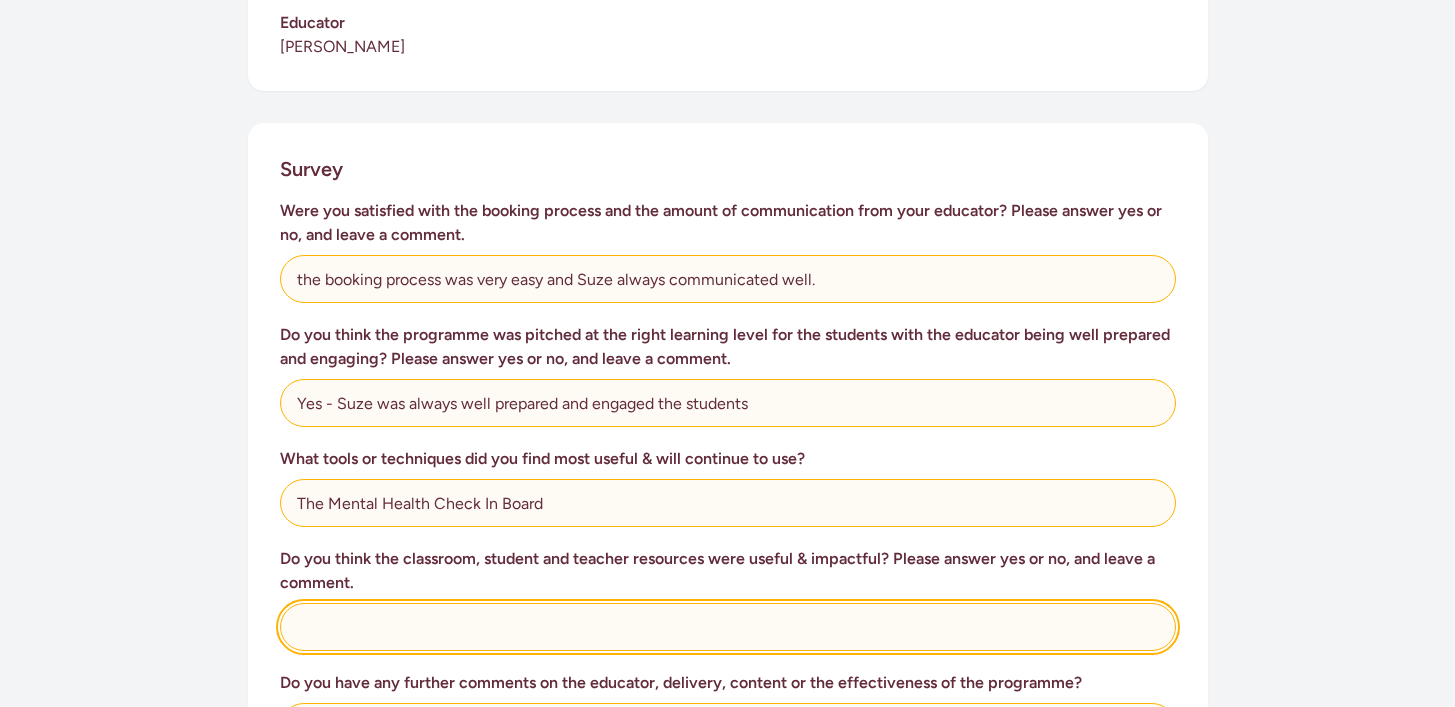 click 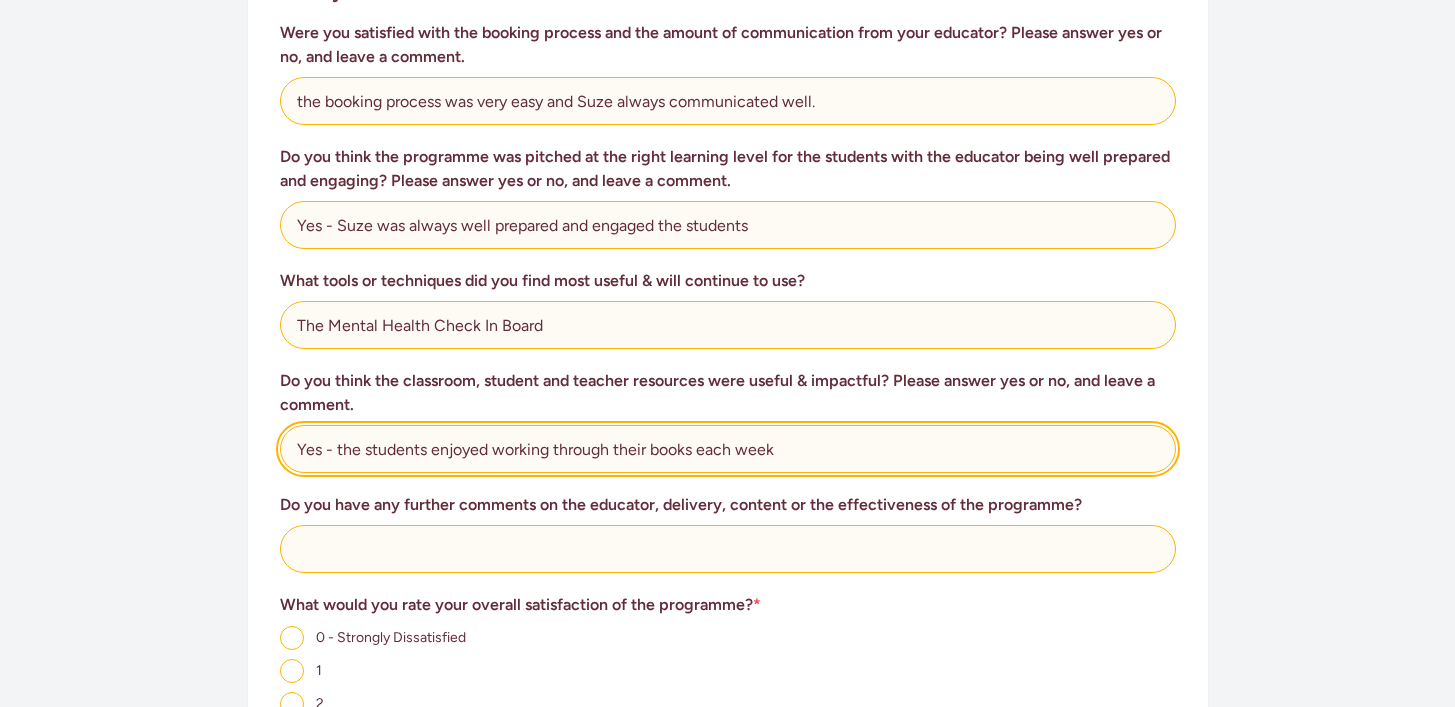 scroll, scrollTop: 914, scrollLeft: 0, axis: vertical 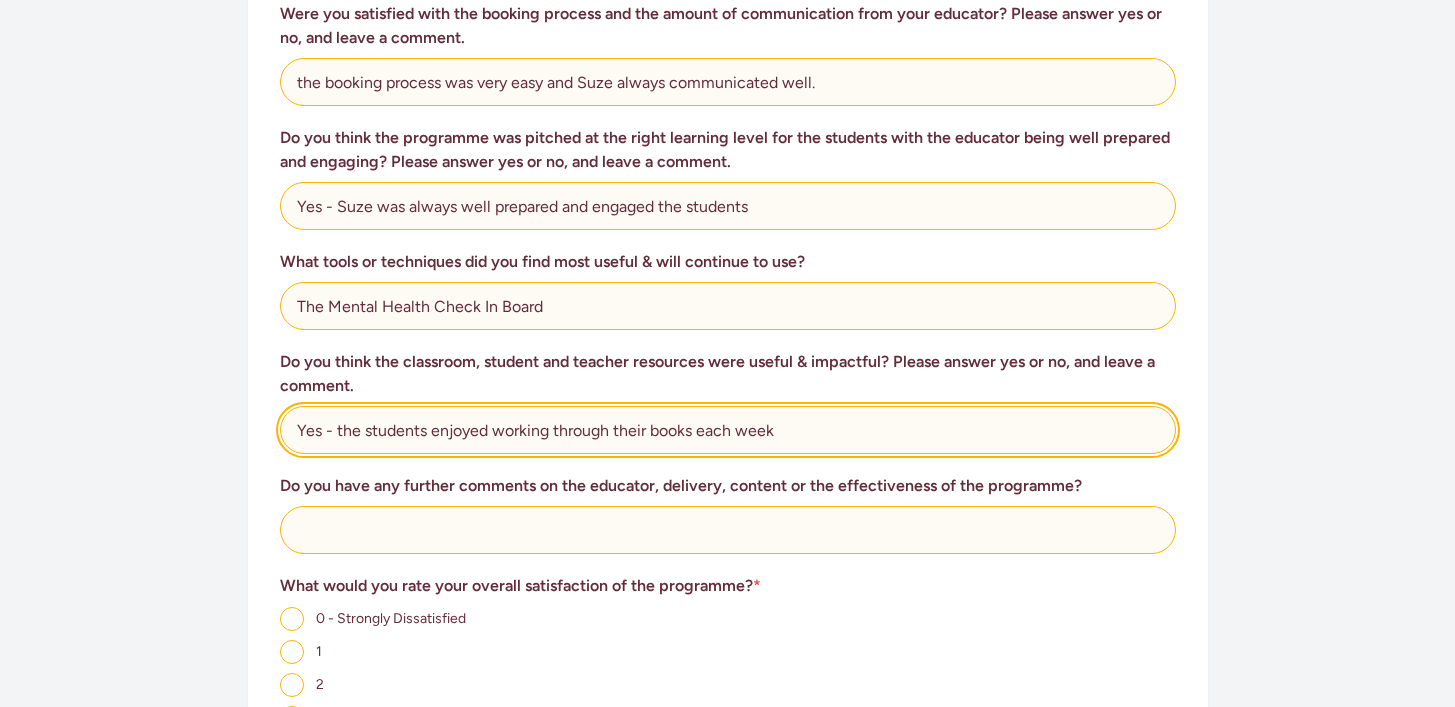 type on "Yes - the students enjoyed working through their books each week" 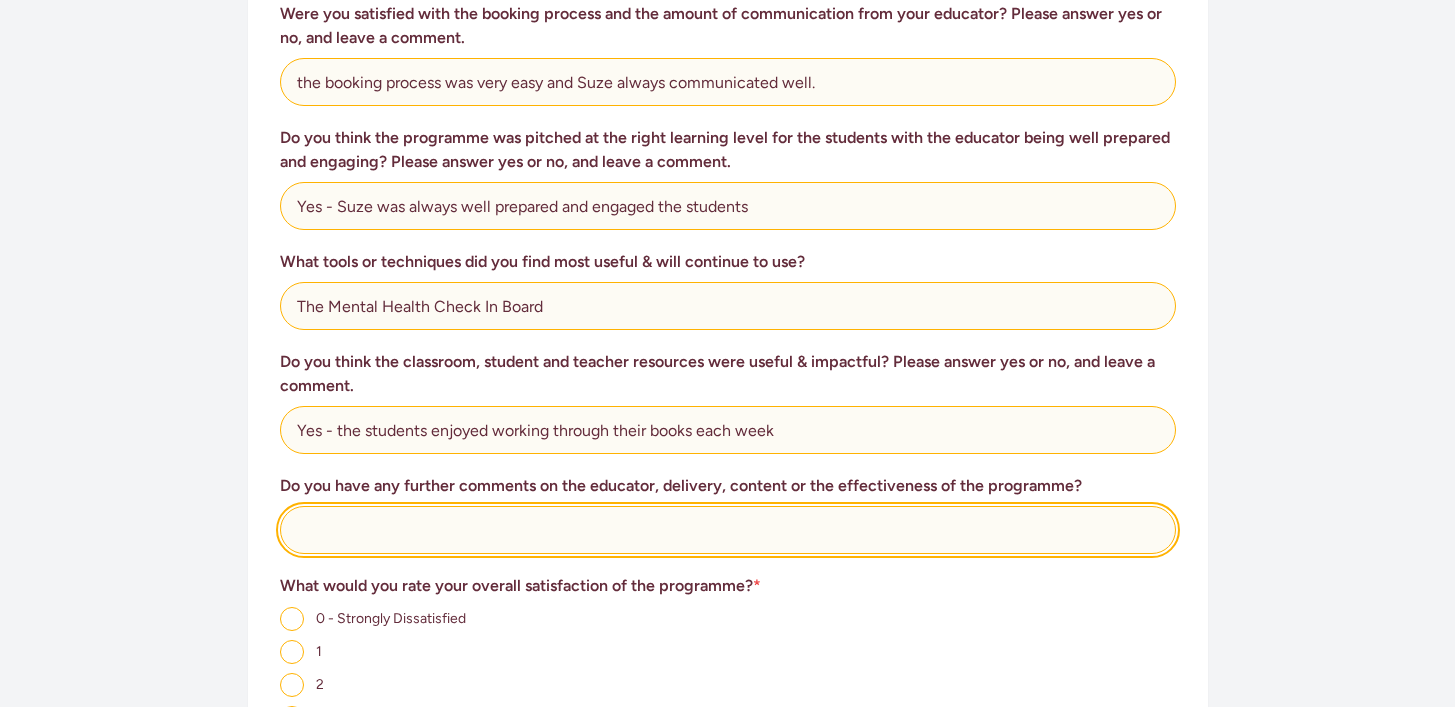 click 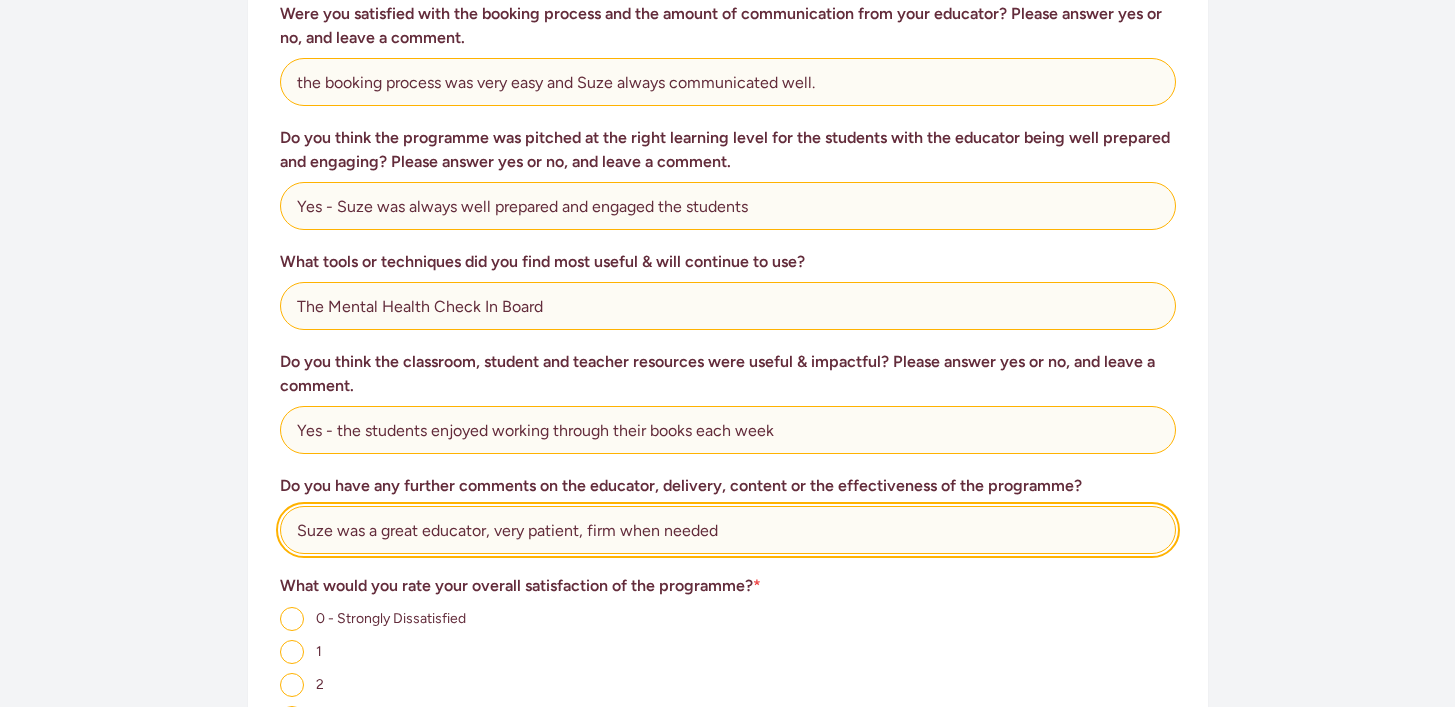 click on "Suze was a great educator, very patient, firm when needed" 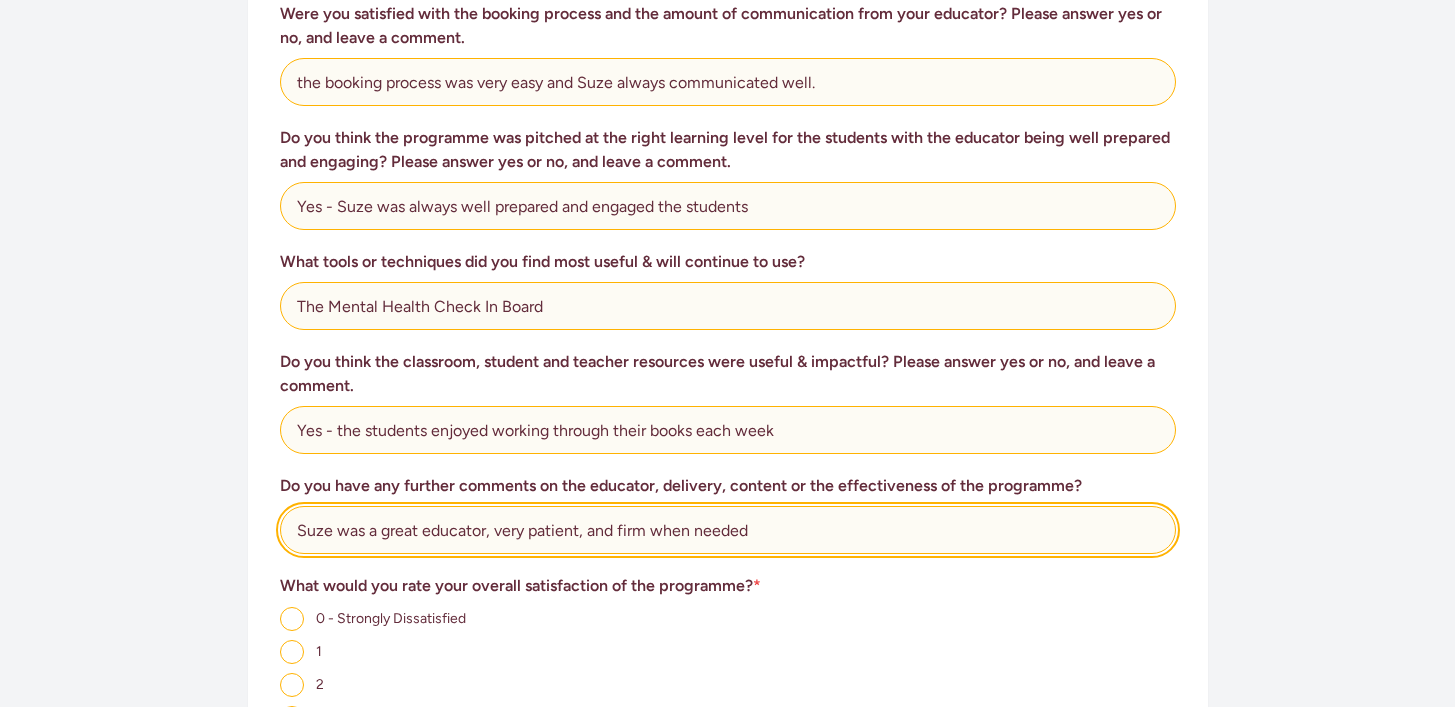 click on "Suze was a great educator, very patient, and firm when needed" 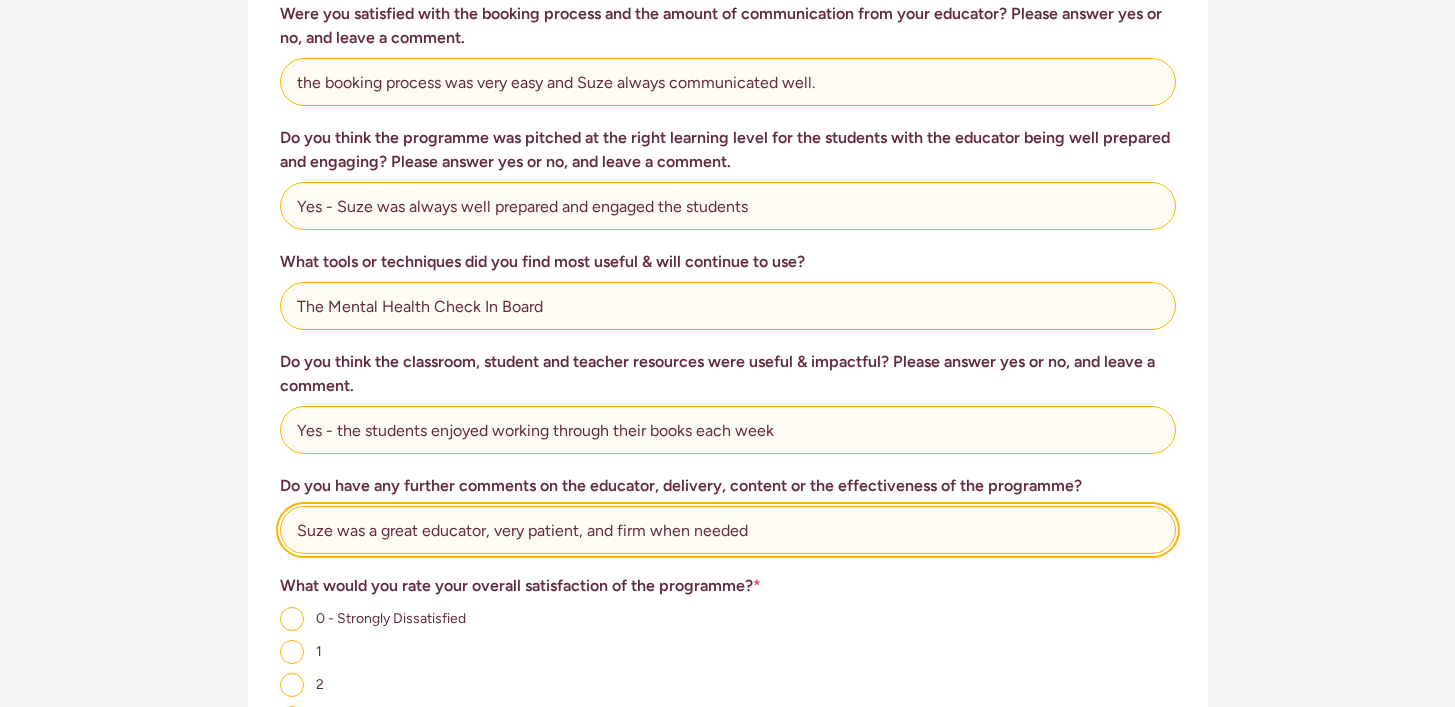 drag, startPoint x: 617, startPoint y: 527, endPoint x: 769, endPoint y: 532, distance: 152.08221 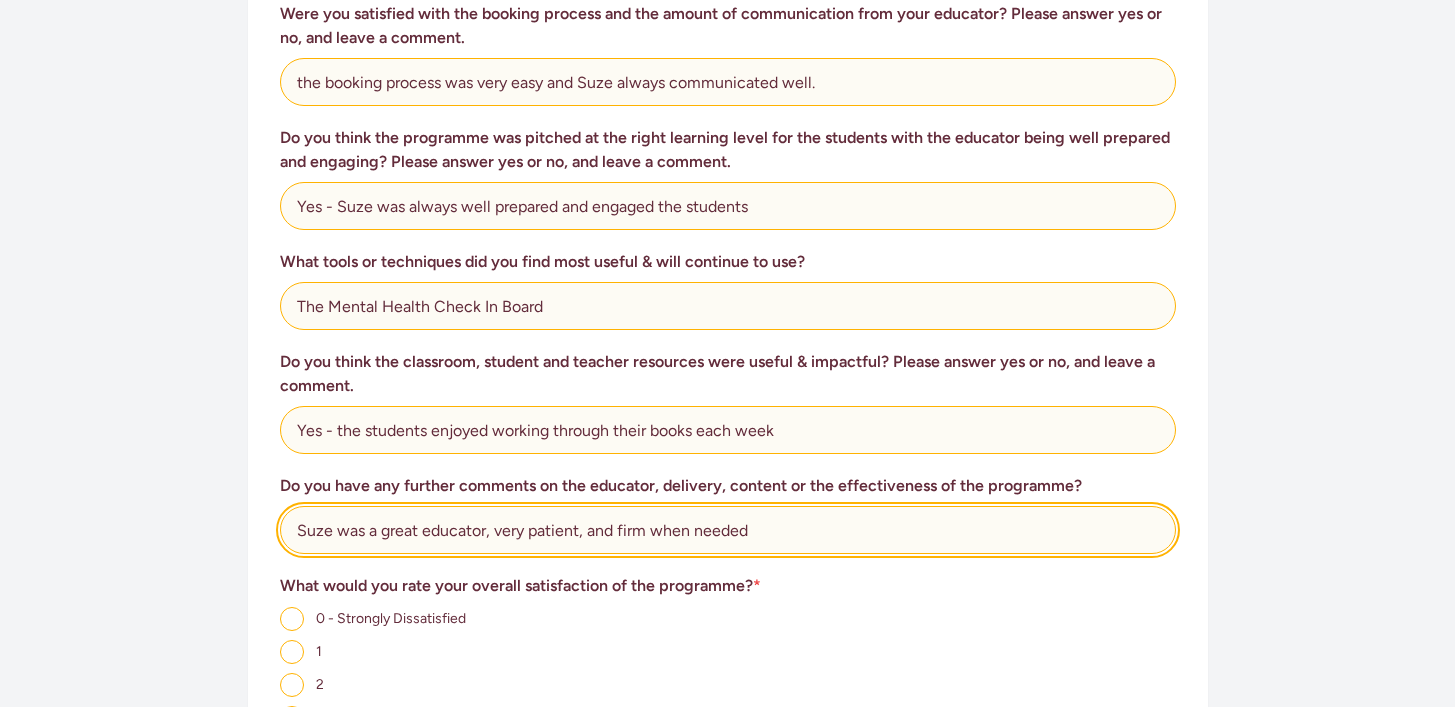click on "Suze was a great educator, very patient, and firm when needed" 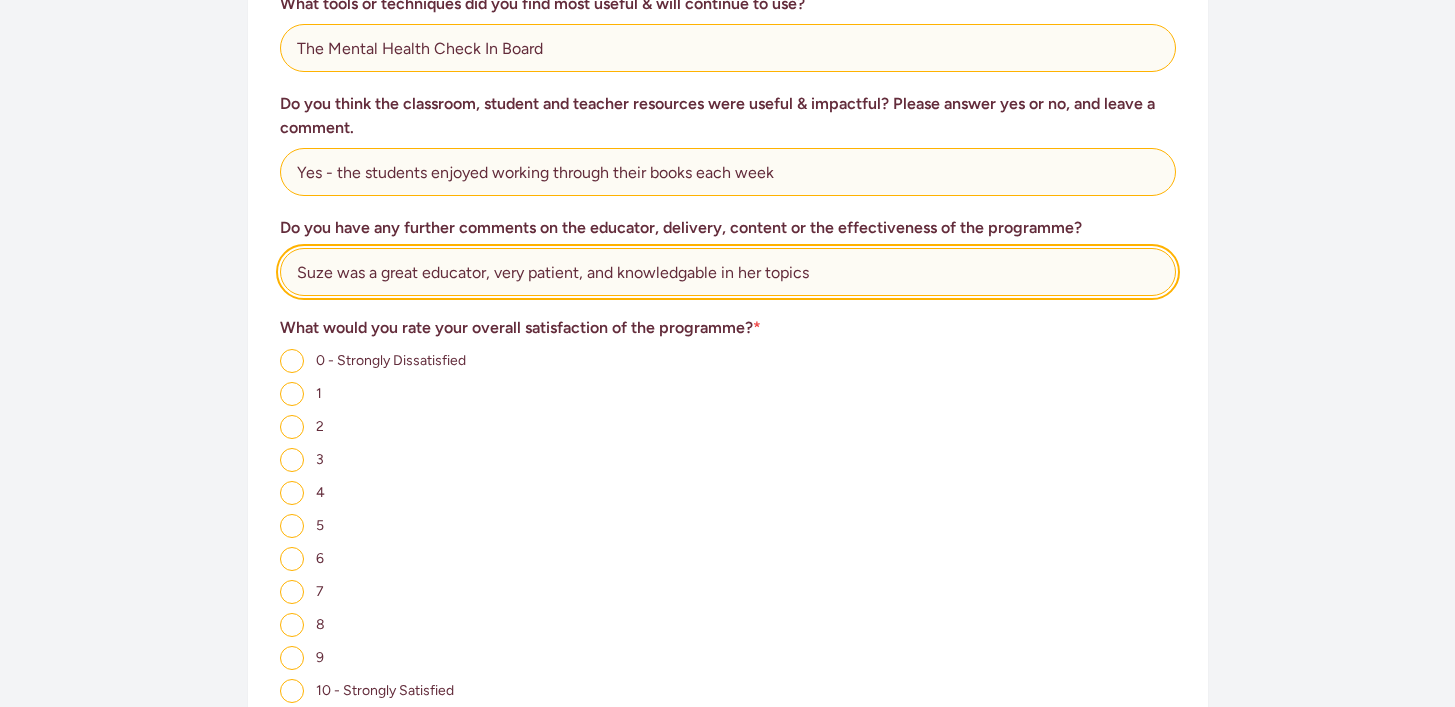 scroll, scrollTop: 1268, scrollLeft: 0, axis: vertical 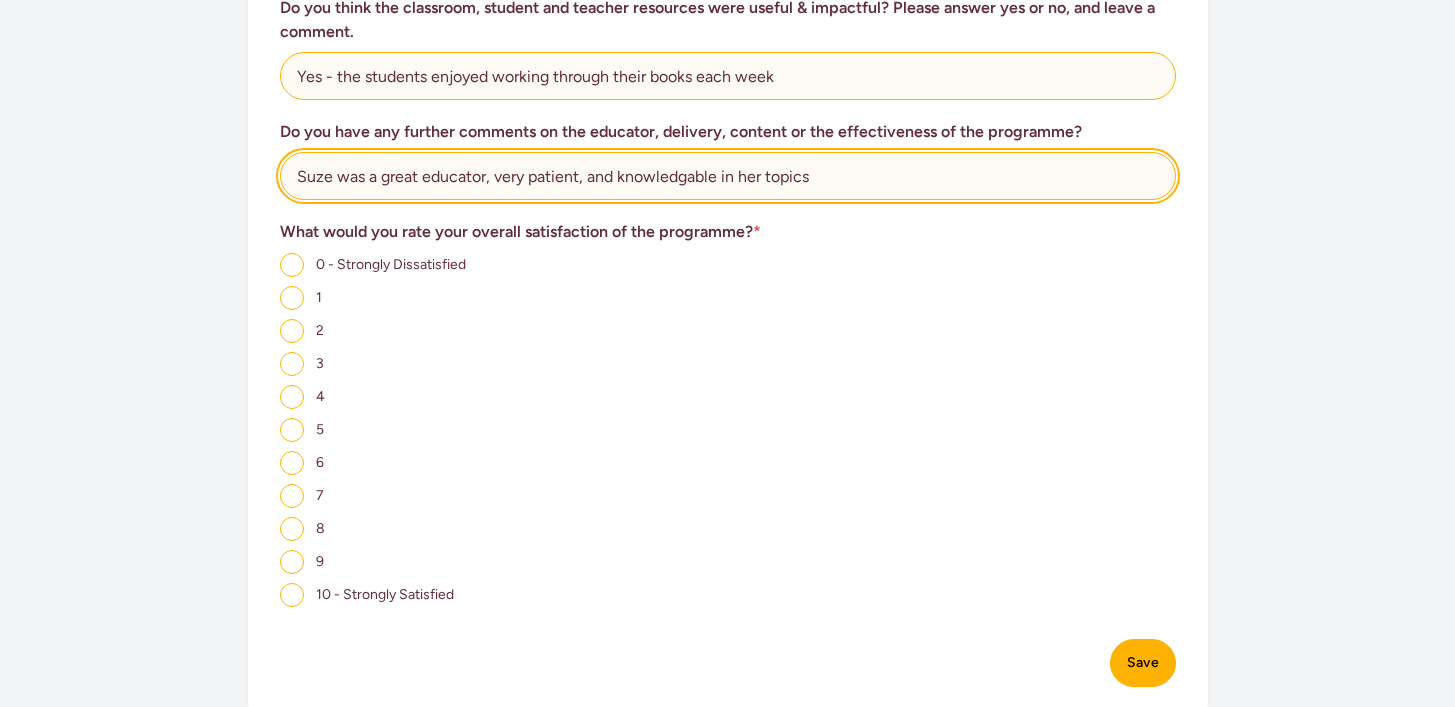 type on "Suze was a great educator, very patient, and knowledgable in her topics" 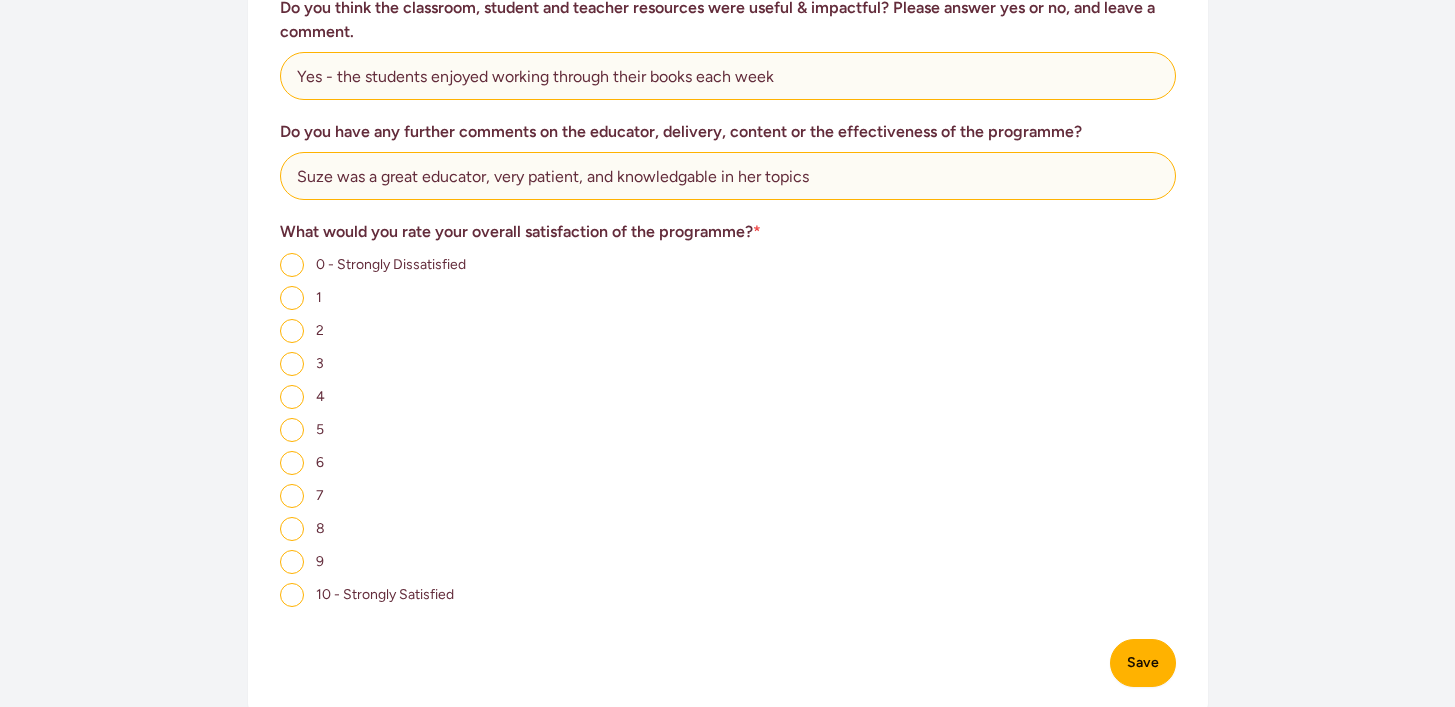click on "10 - Strongly Satisfied" 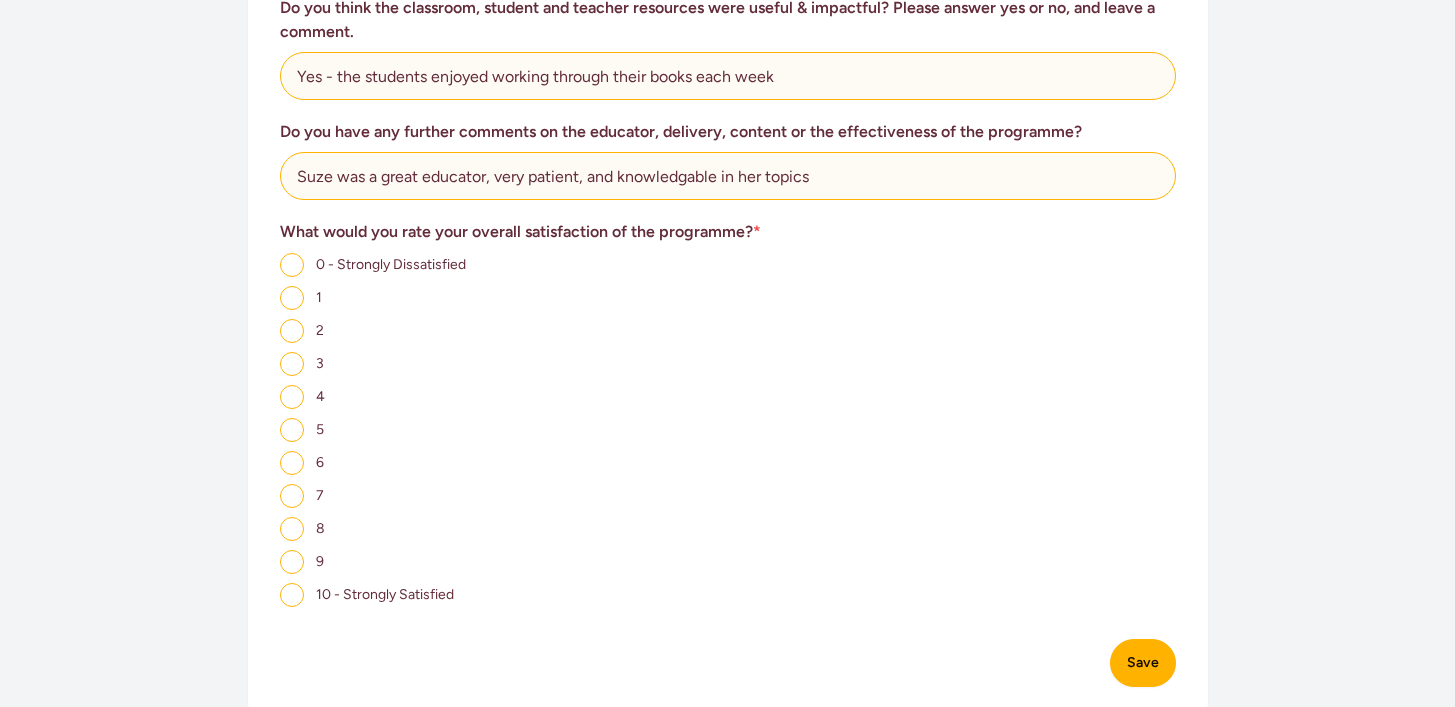 radio on "true" 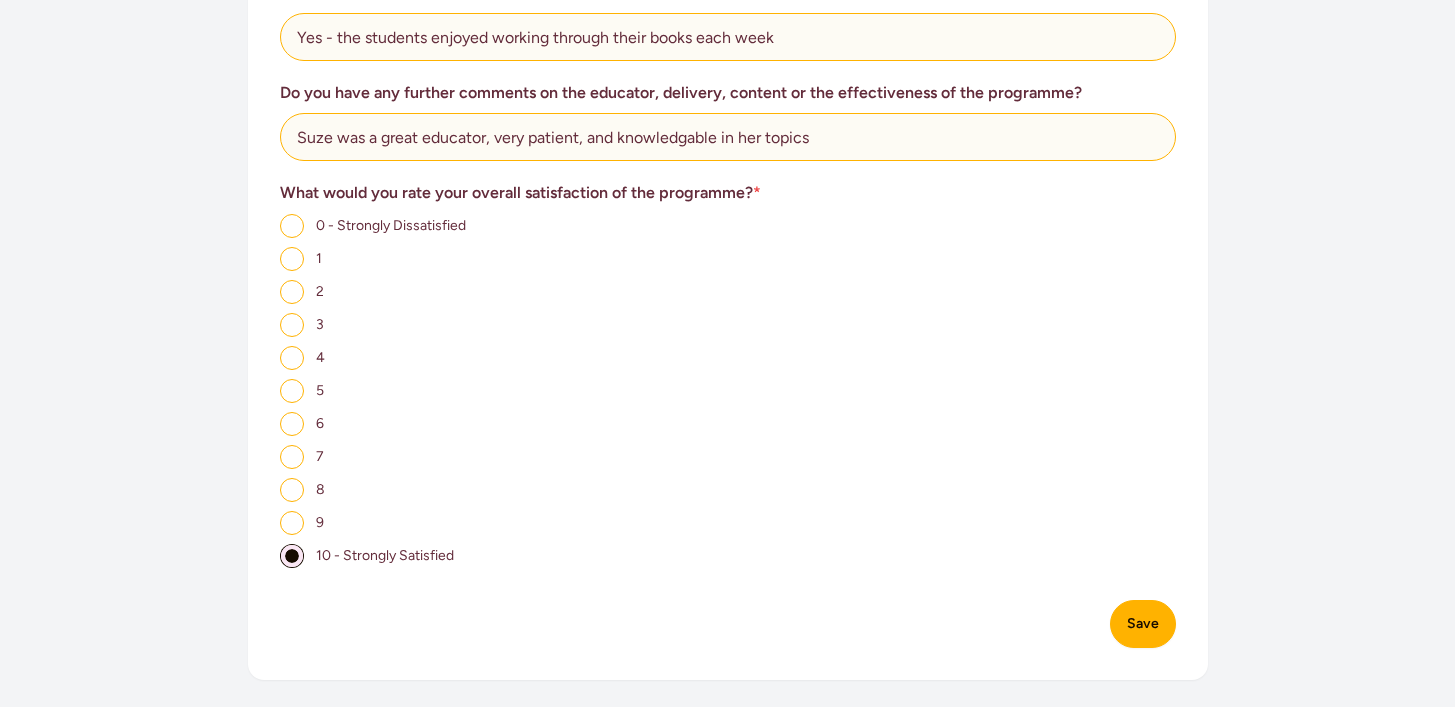 scroll, scrollTop: 1321, scrollLeft: 0, axis: vertical 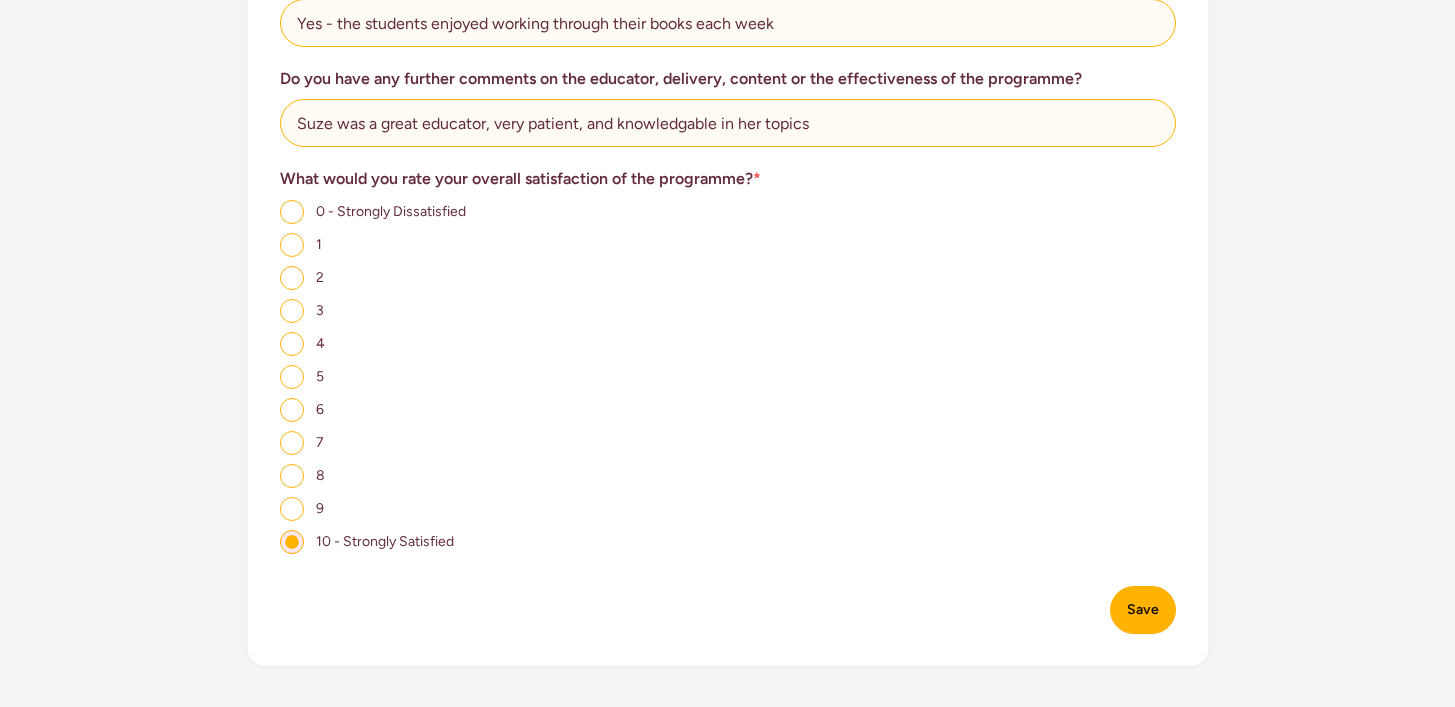click on "Save" 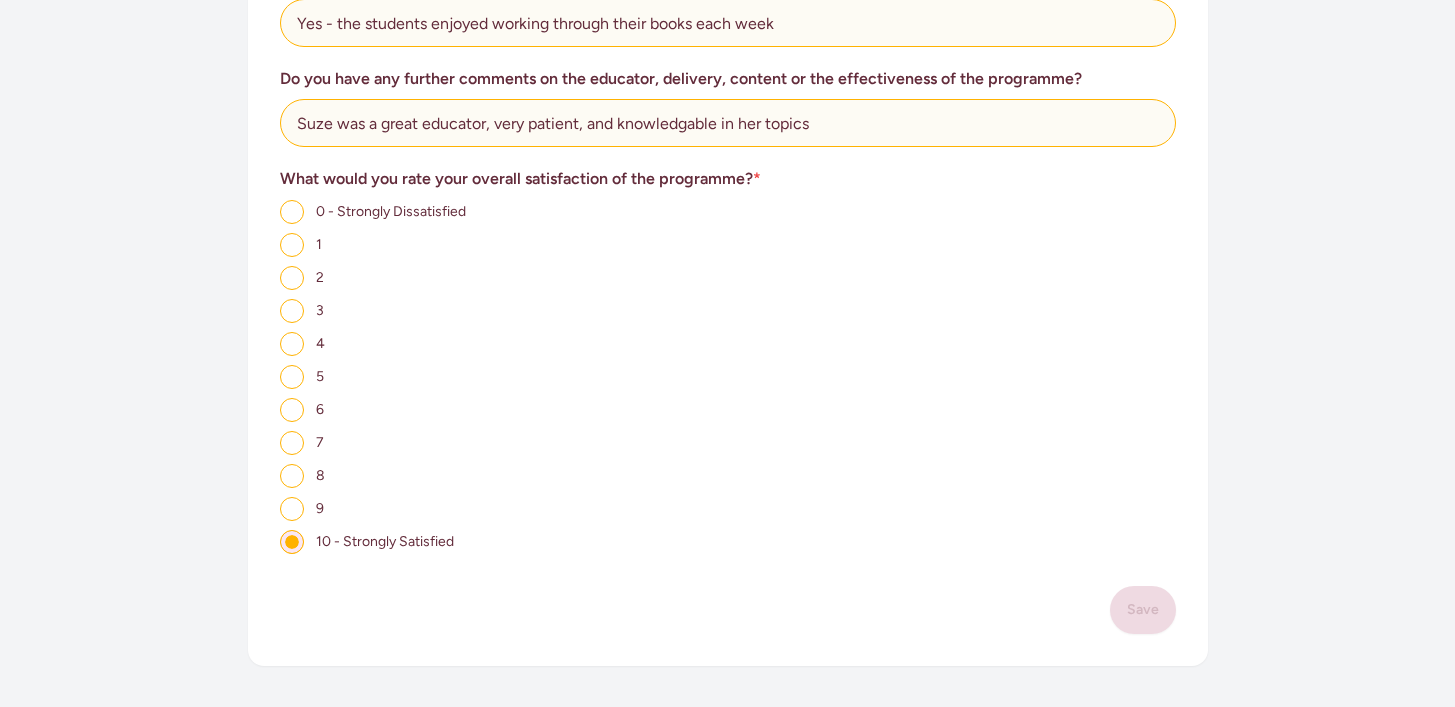 scroll, scrollTop: 0, scrollLeft: 0, axis: both 